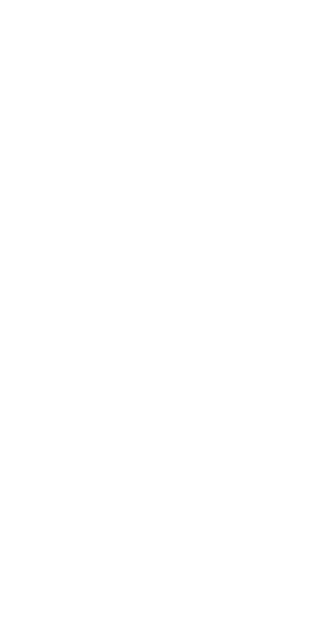 scroll, scrollTop: 0, scrollLeft: 0, axis: both 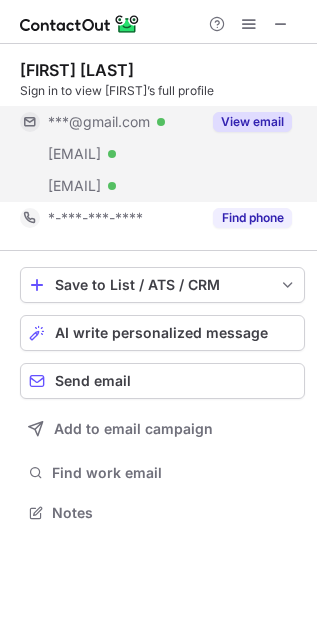 click on "View email" at bounding box center [252, 122] 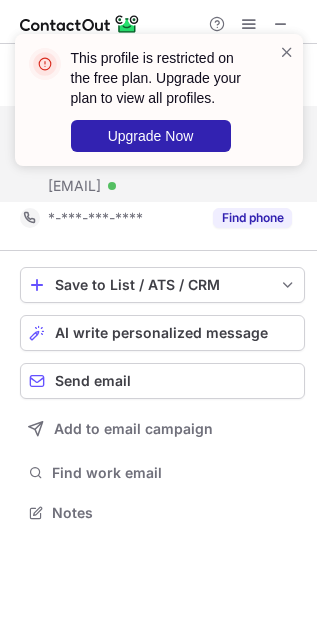 click on "This profile is restricted on the free plan. Upgrade your plan to view all profiles. Upgrade Now" at bounding box center (159, 100) 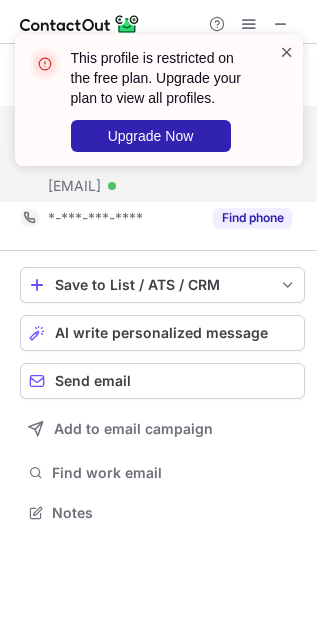 click at bounding box center (287, 52) 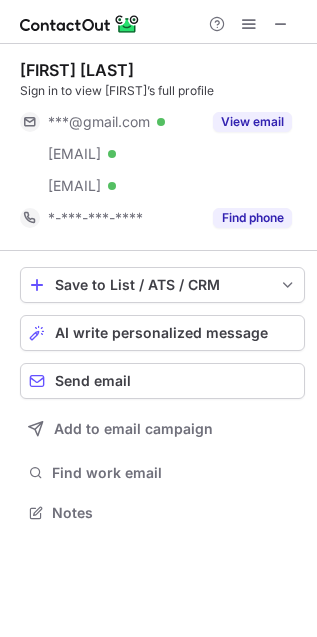 scroll, scrollTop: 0, scrollLeft: 0, axis: both 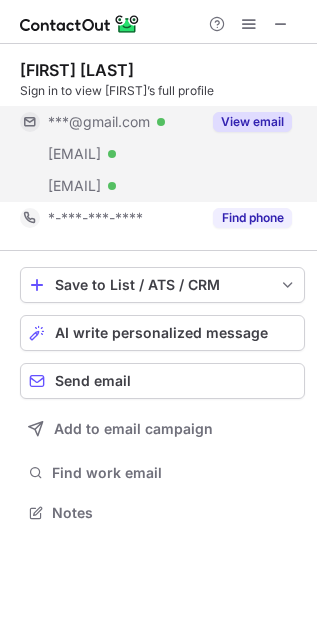 click on "View email" at bounding box center (252, 122) 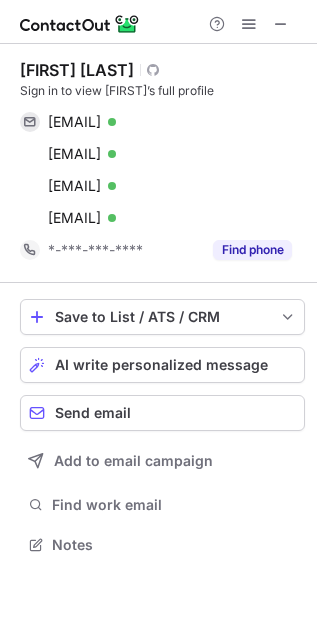 scroll, scrollTop: 10, scrollLeft: 10, axis: both 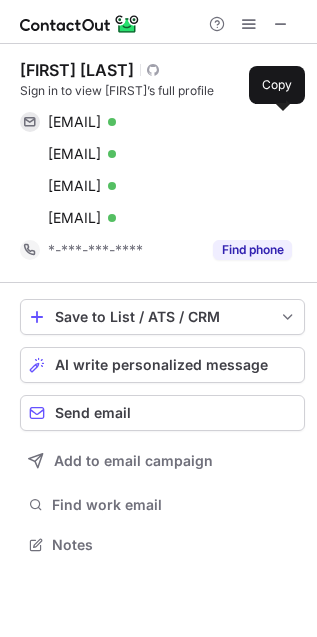 click at bounding box center (282, 122) 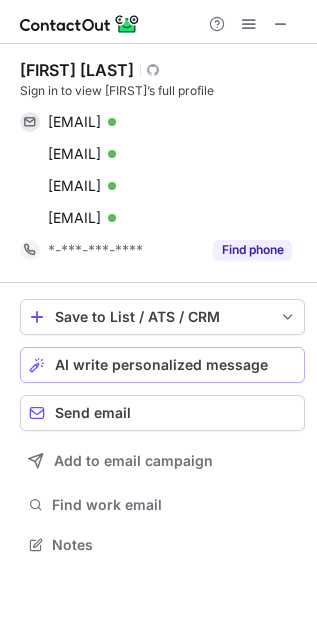 click on "AI write personalized message" at bounding box center (161, 365) 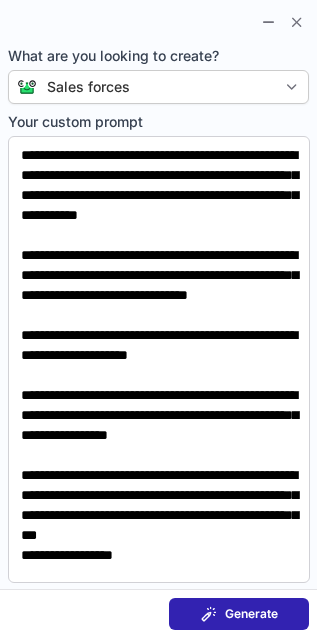 click on "Generate" at bounding box center (251, 614) 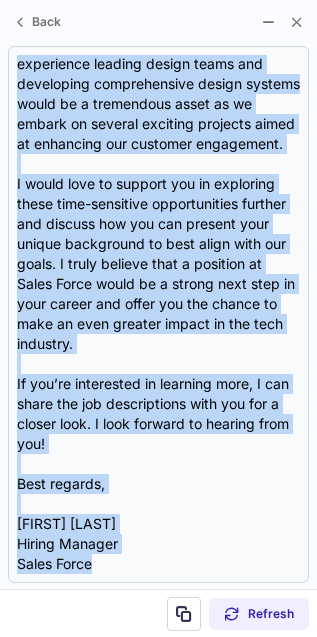 scroll, scrollTop: 541, scrollLeft: 0, axis: vertical 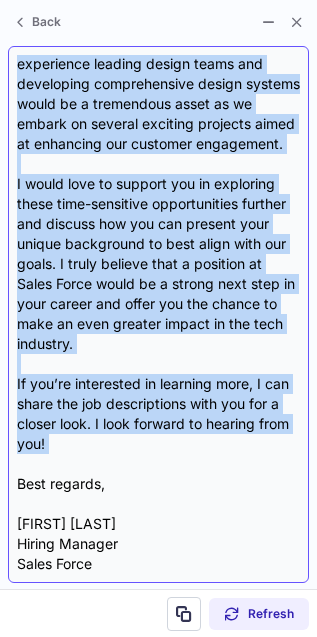 drag, startPoint x: 18, startPoint y: 82, endPoint x: 85, endPoint y: 460, distance: 383.8919 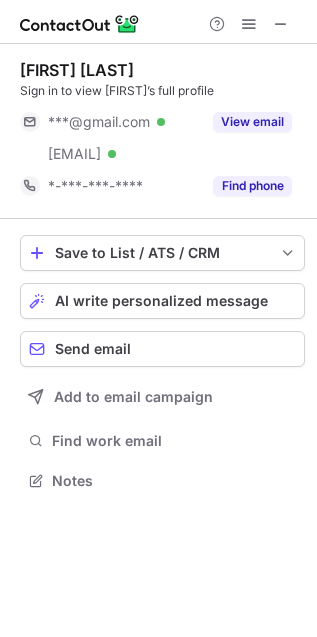 scroll, scrollTop: 0, scrollLeft: 0, axis: both 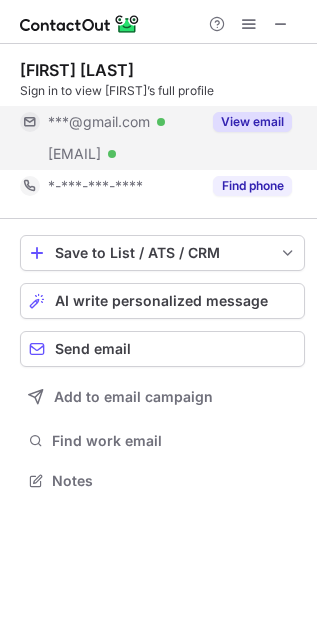 click on "View email" at bounding box center [246, 122] 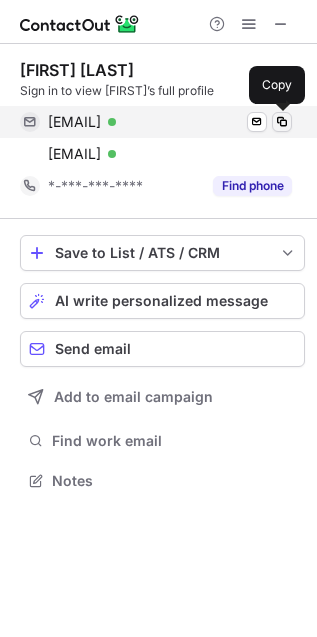 click at bounding box center (282, 122) 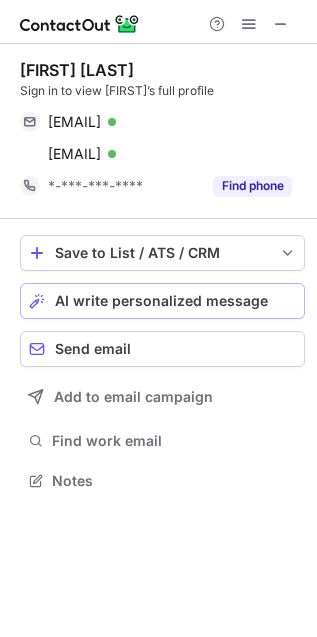 click on "AI write personalized message" at bounding box center [161, 301] 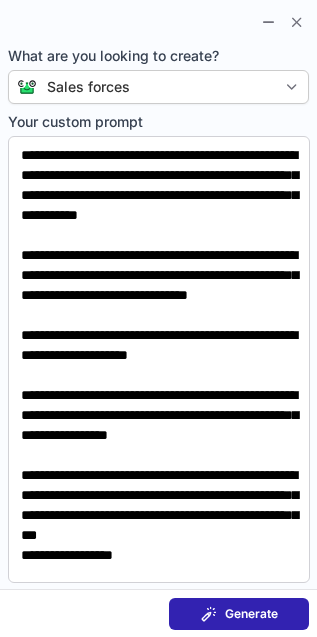 click on "Generate" at bounding box center [251, 614] 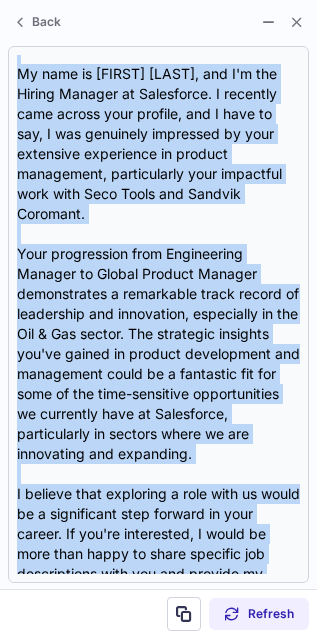 scroll, scrollTop: 401, scrollLeft: 0, axis: vertical 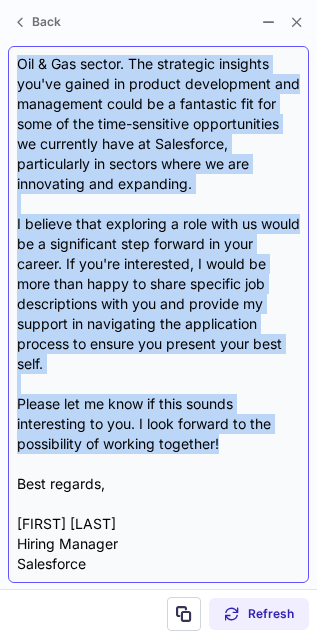 drag, startPoint x: 12, startPoint y: 73, endPoint x: 233, endPoint y: 448, distance: 435.27692 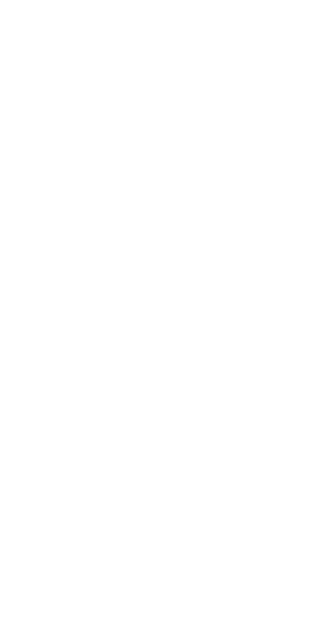scroll, scrollTop: 0, scrollLeft: 0, axis: both 